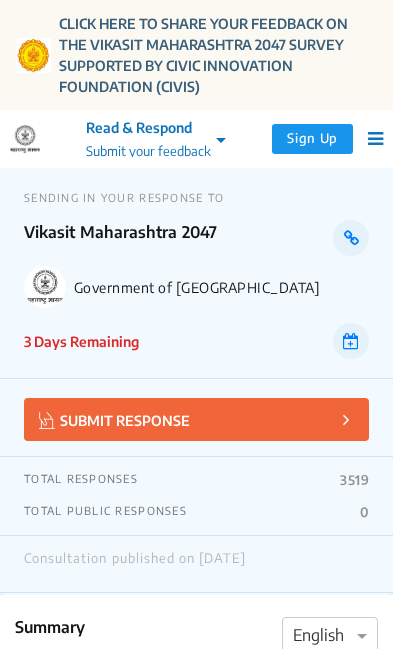 scroll, scrollTop: 0, scrollLeft: 0, axis: both 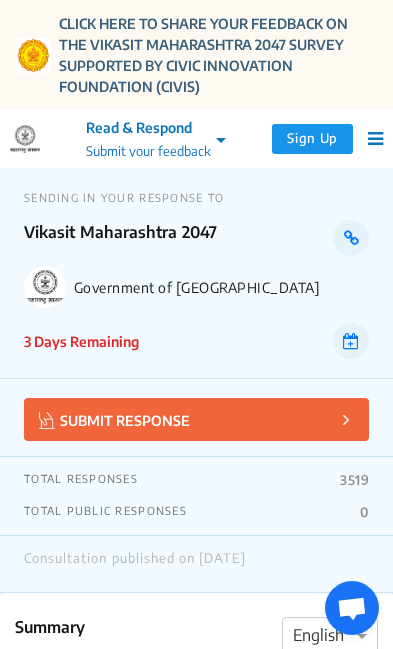 click on "SUBMIT RESPONSE" 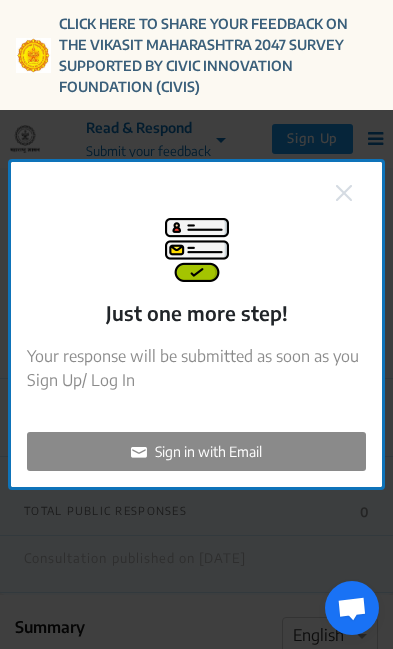 click on "Sign in with Email" 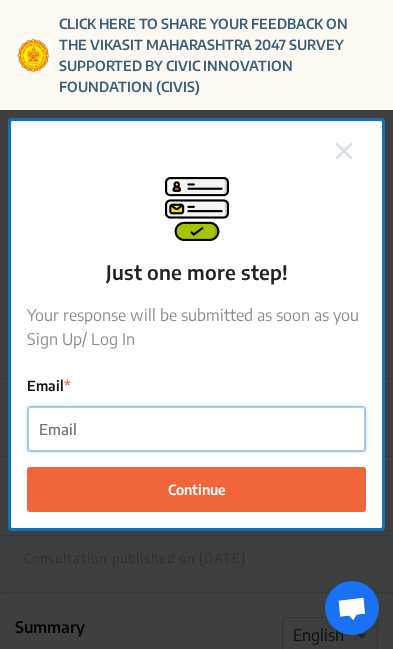 click on "Email" at bounding box center [196, 429] 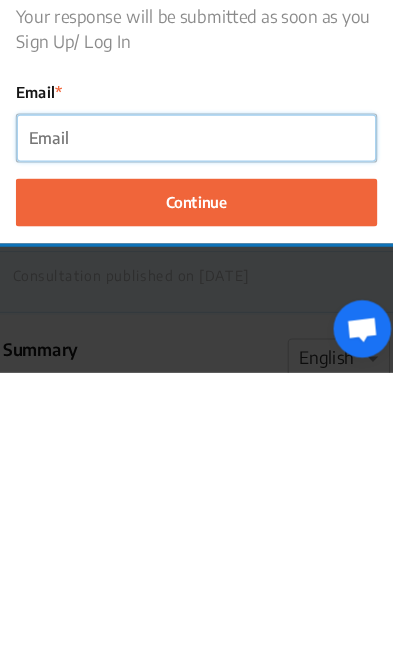 type on "[EMAIL_ADDRESS][DOMAIN_NAME]" 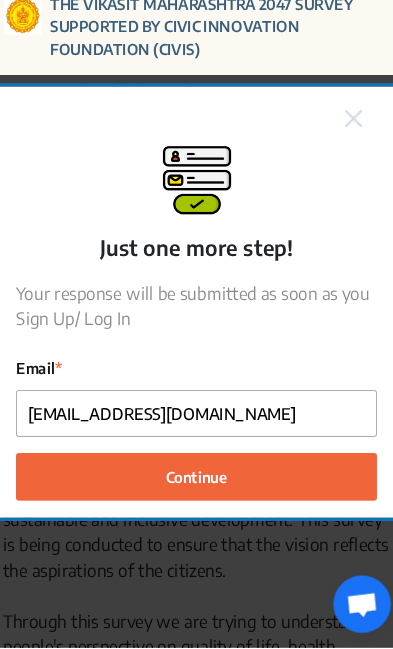 click on "Continue" 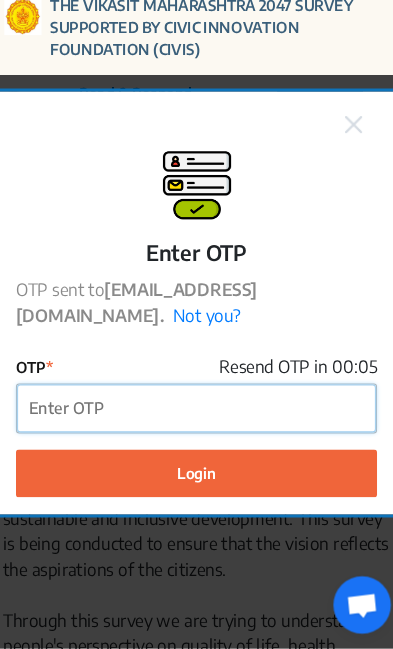 click on "OTP" at bounding box center [196, 423] 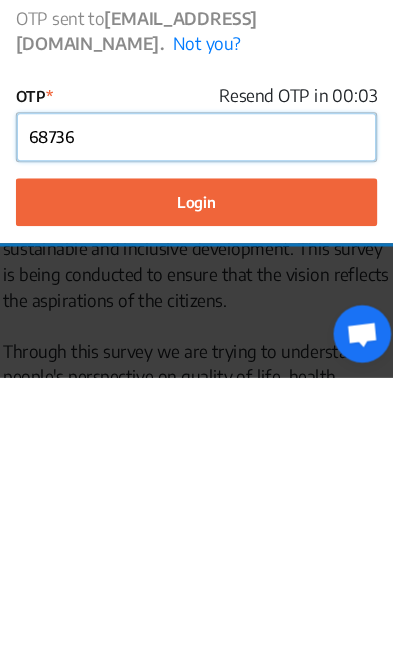 type on "687365" 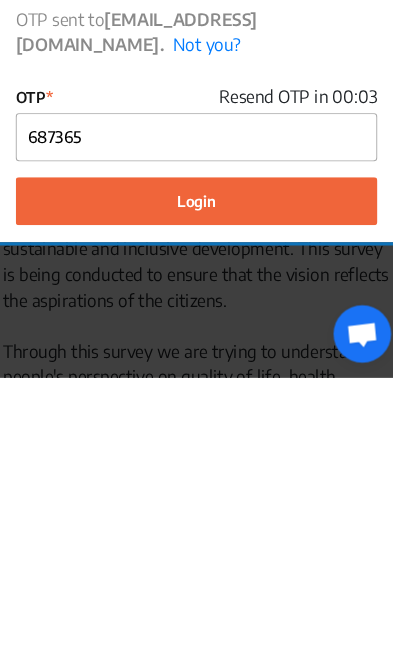 click on "Login" 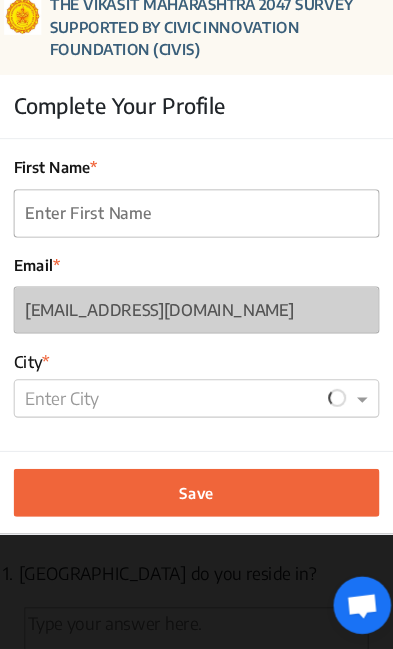 click on "Save" 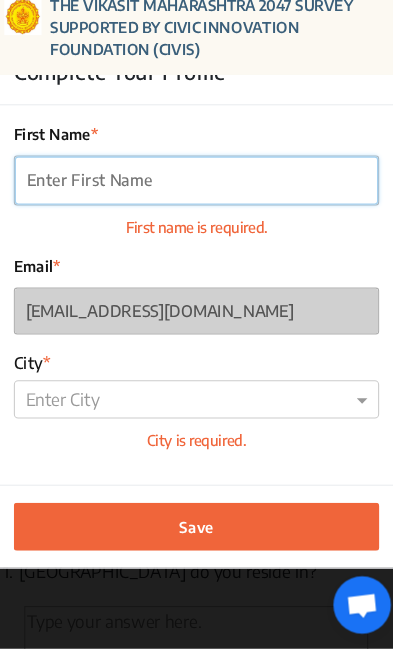 click on "First Name" at bounding box center (196, 209) 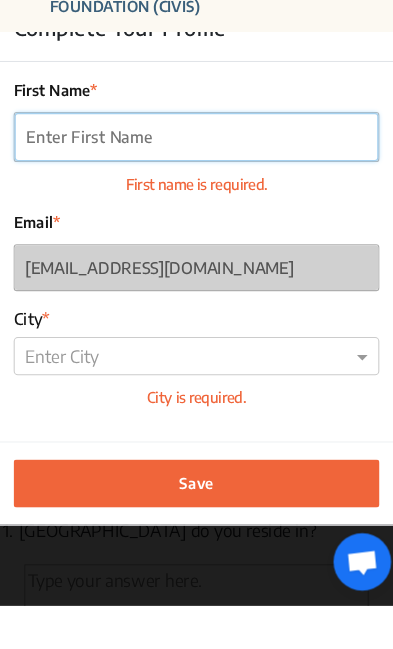 click on "First Name" at bounding box center (196, 209) 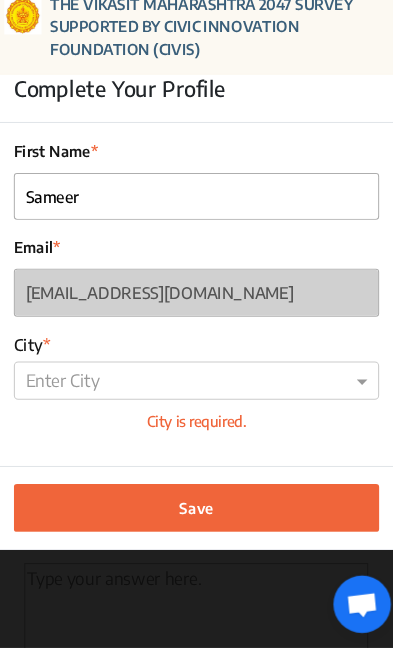 scroll, scrollTop: 554, scrollLeft: 0, axis: vertical 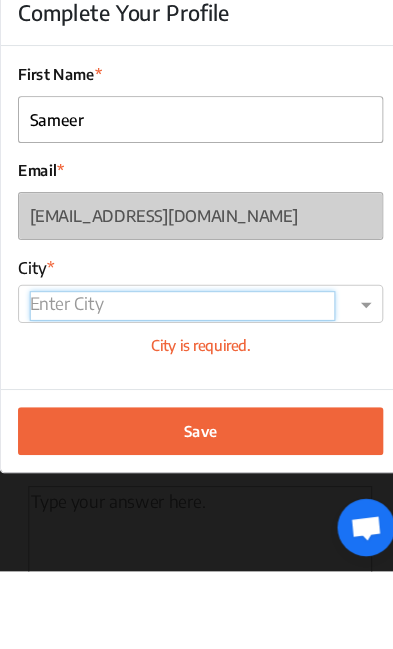 click at bounding box center [179, 400] 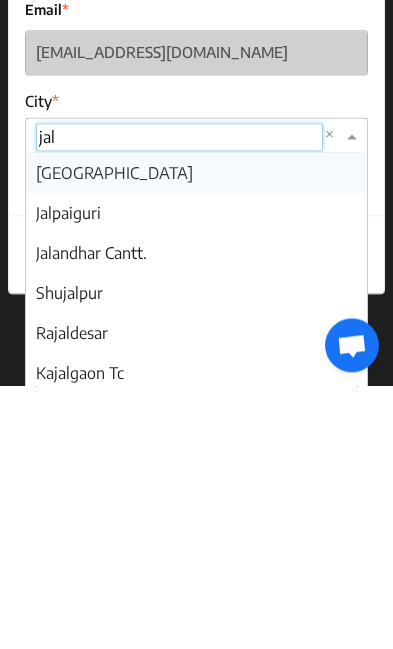 type on "jaln" 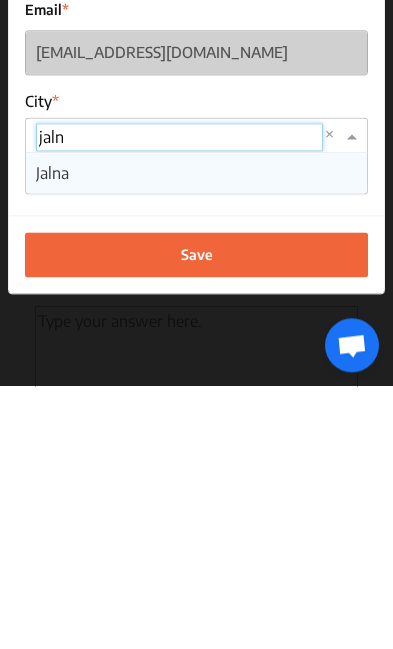 click on "Jalna" at bounding box center (52, 436) 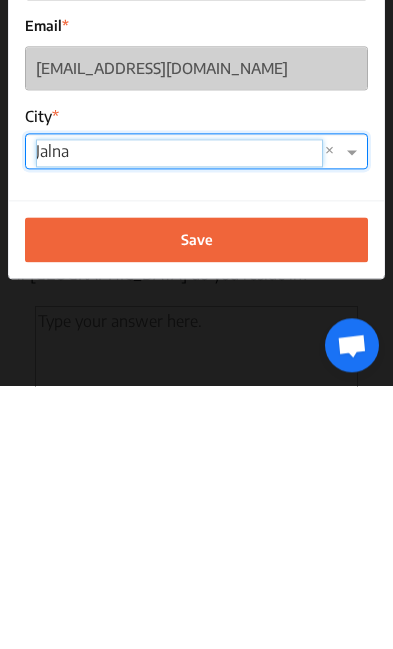 click at bounding box center (179, 416) 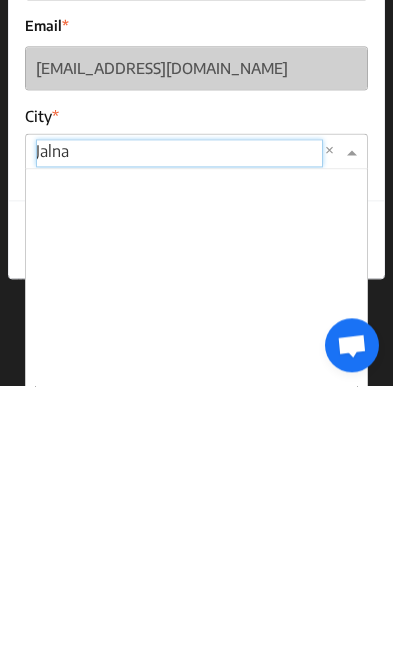 scroll, scrollTop: 106760, scrollLeft: 0, axis: vertical 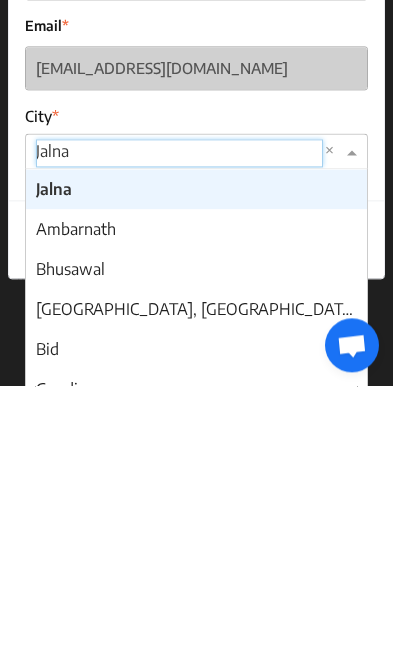 click on "Jalna" at bounding box center (54, 452) 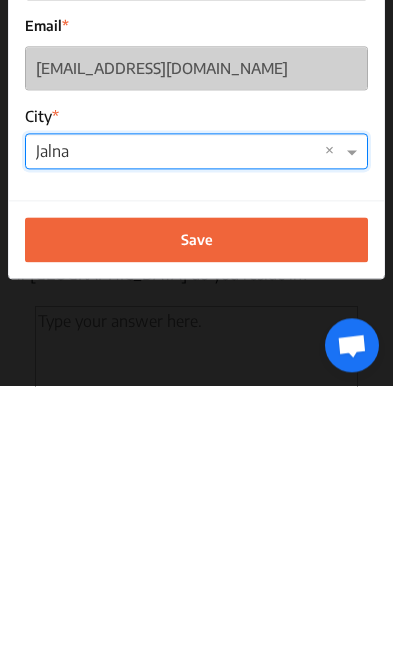 click on "Save" 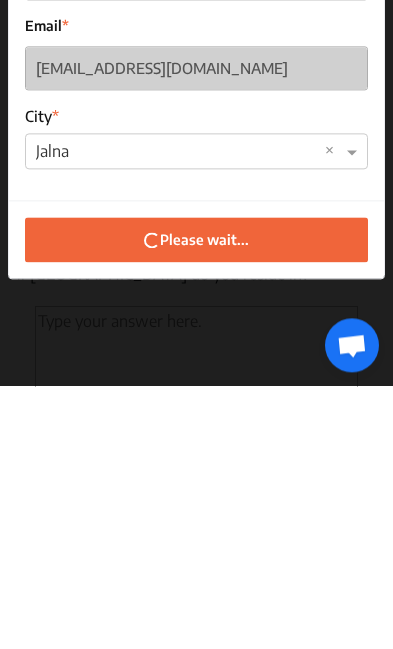scroll, scrollTop: 817, scrollLeft: 0, axis: vertical 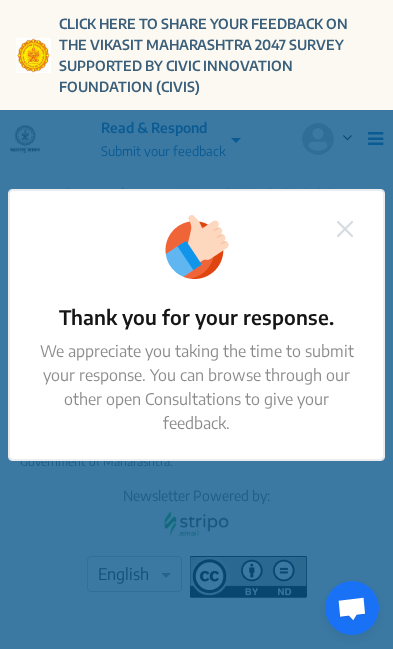 click 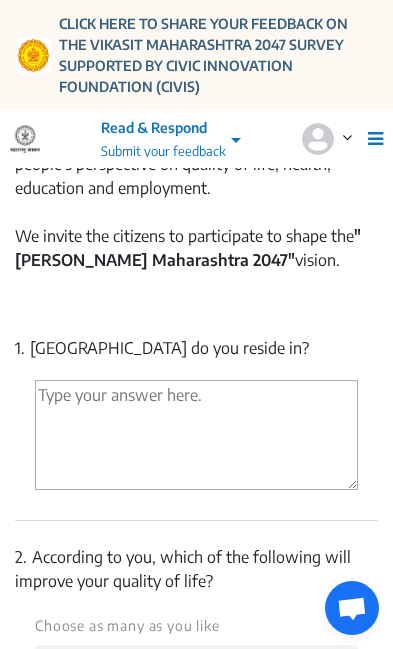 scroll, scrollTop: 785, scrollLeft: 0, axis: vertical 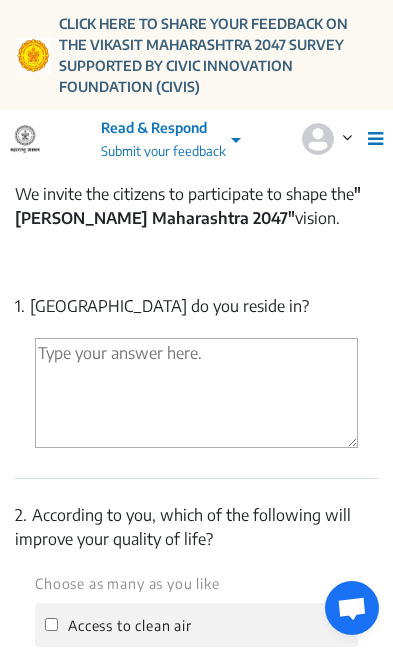 click at bounding box center (196, 393) 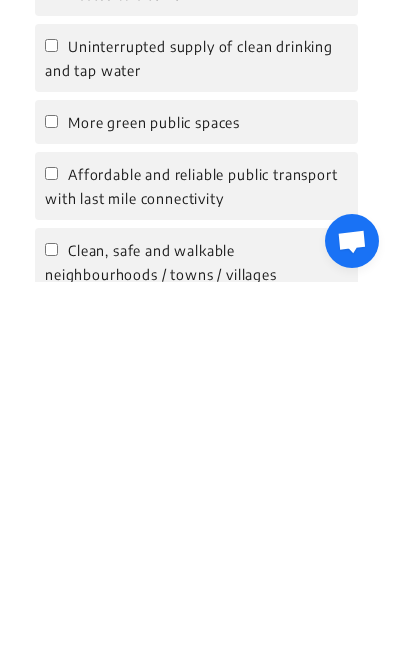 scroll, scrollTop: 1050, scrollLeft: 0, axis: vertical 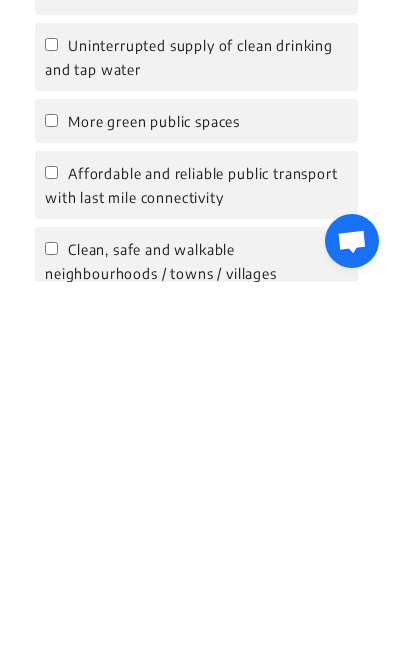 type on "Jalna" 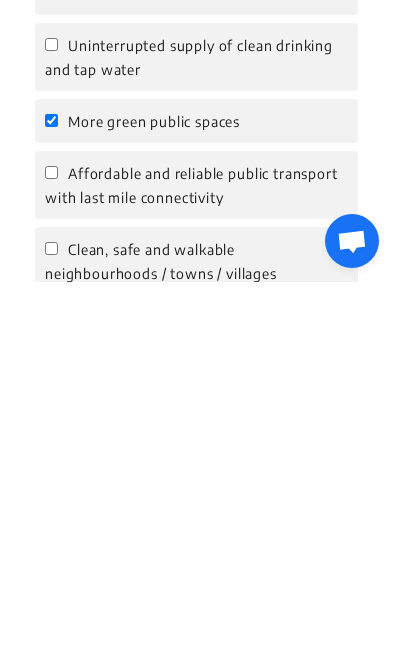 checkbox on "true" 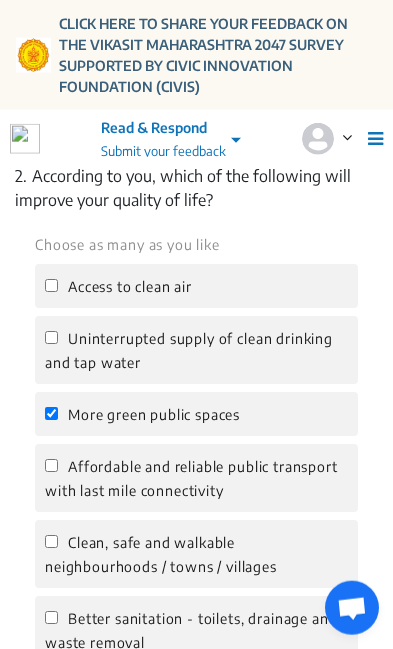 scroll, scrollTop: 1132, scrollLeft: 0, axis: vertical 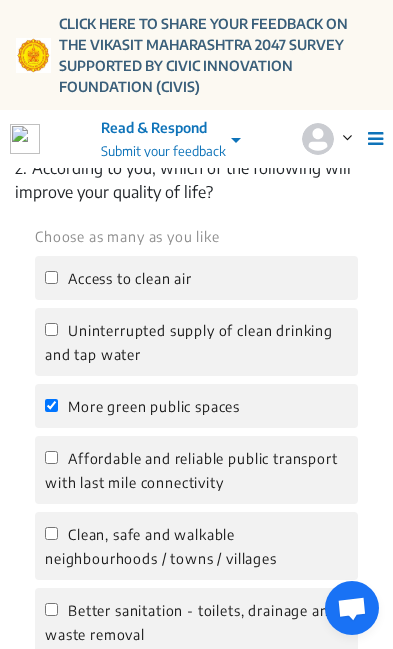 click on "Uninterrupted supply of clean drinking and tap water" 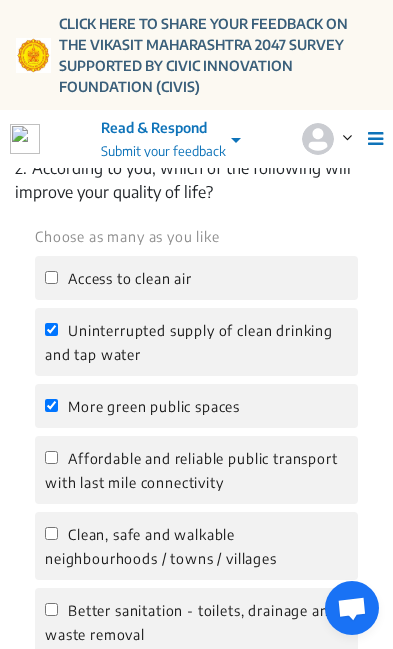 click on "Uninterrupted supply of clean drinking and tap water" 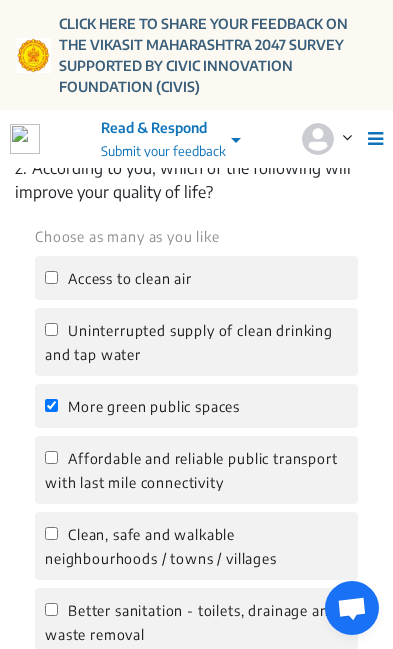 click on "Uninterrupted supply of clean drinking and tap water" 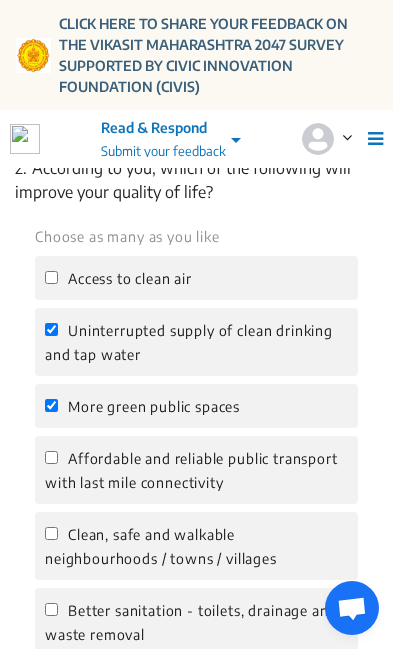 checkbox on "true" 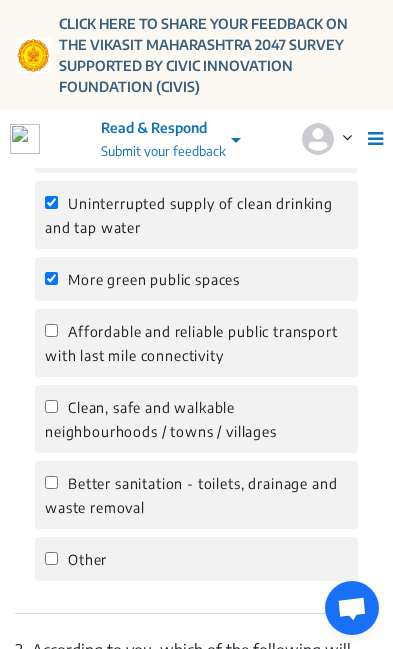 scroll, scrollTop: 1262, scrollLeft: 0, axis: vertical 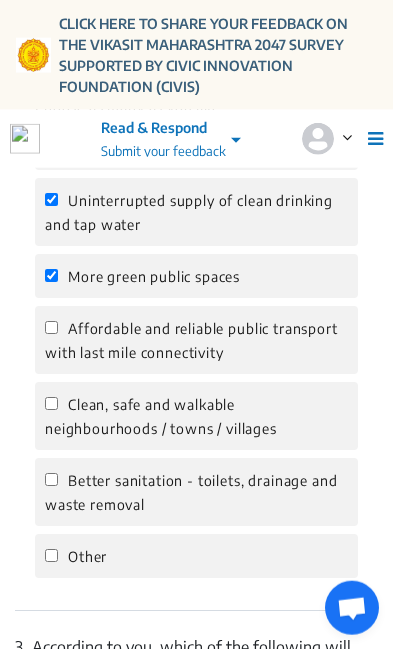 click on "Clean, safe and walkable neighbourhoods / towns / villages" 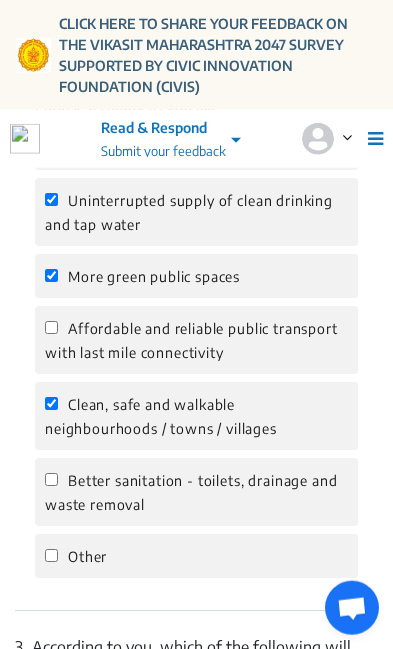 checkbox on "true" 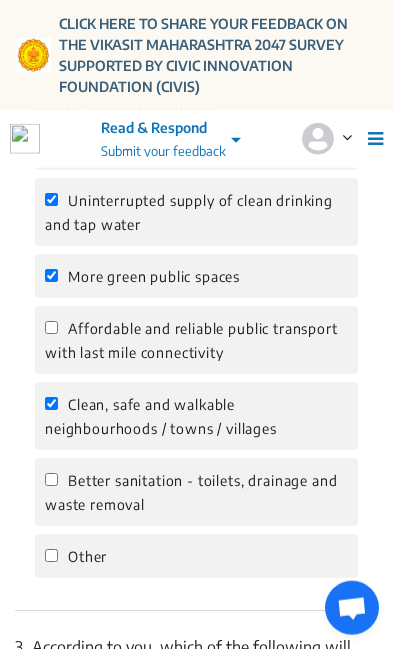 click on "Better sanitation - toilets, drainage and waste removal" 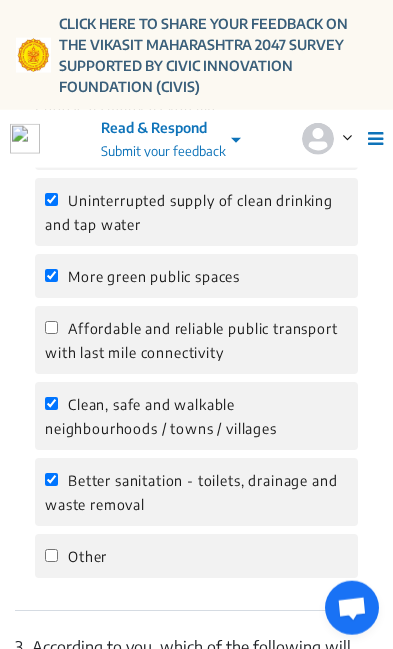checkbox on "true" 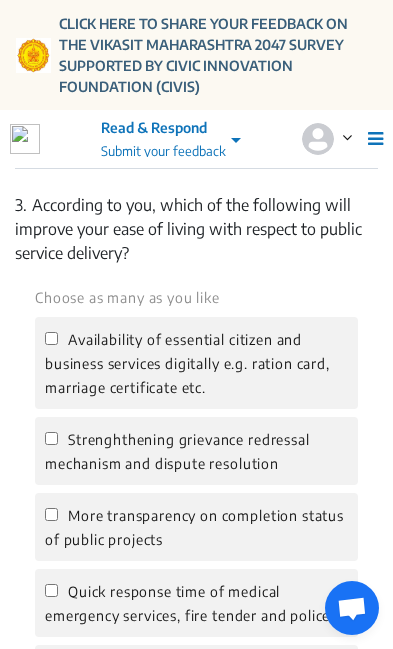 scroll, scrollTop: 1706, scrollLeft: 0, axis: vertical 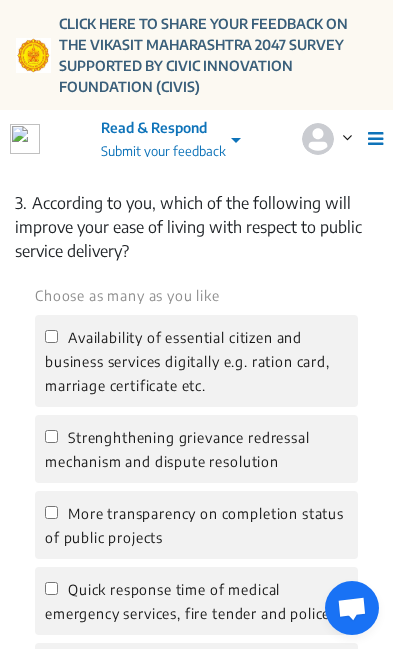 click on "Strenghthening grievance redressal mechanism and dispute resolution" 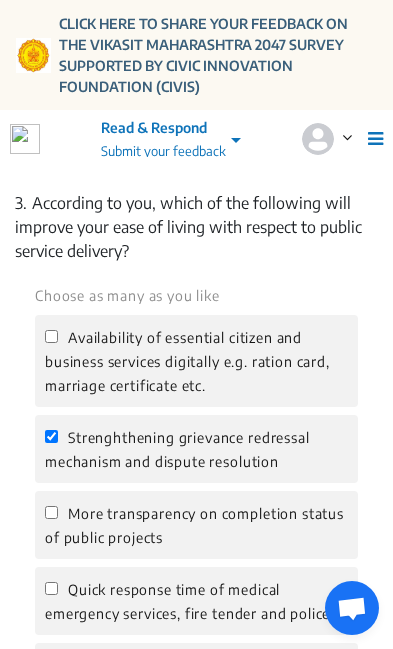 checkbox on "true" 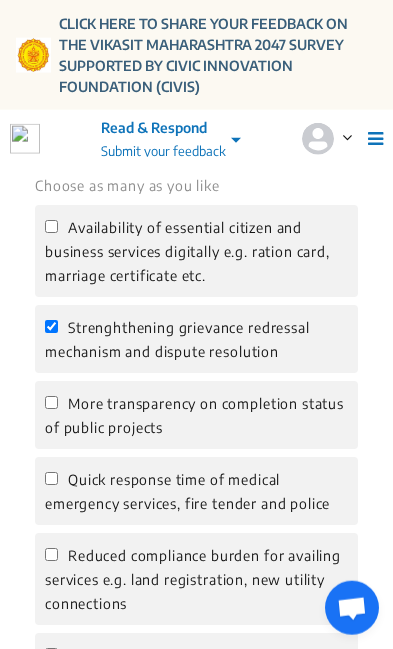 scroll, scrollTop: 1845, scrollLeft: 0, axis: vertical 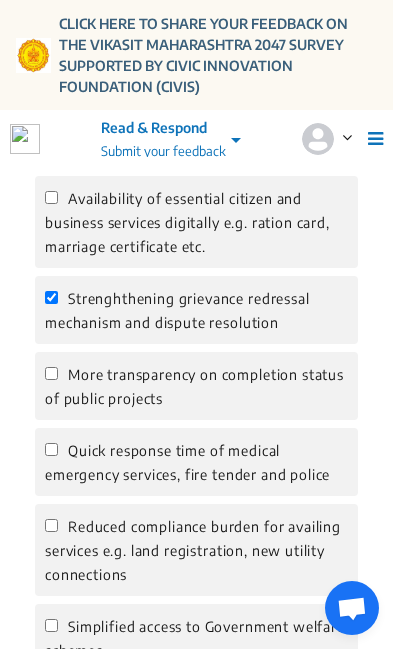 click on "More transparency on completion status of public projects" 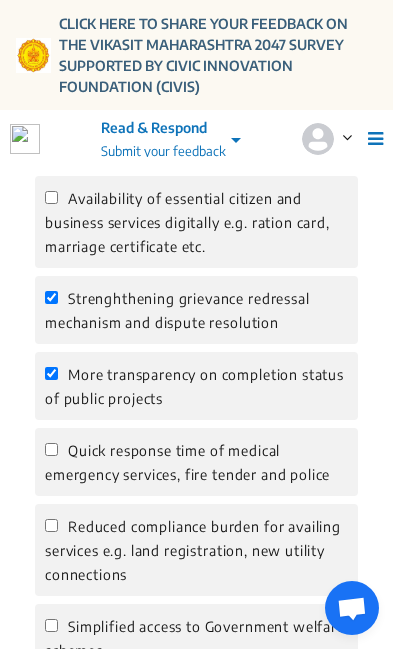 checkbox on "true" 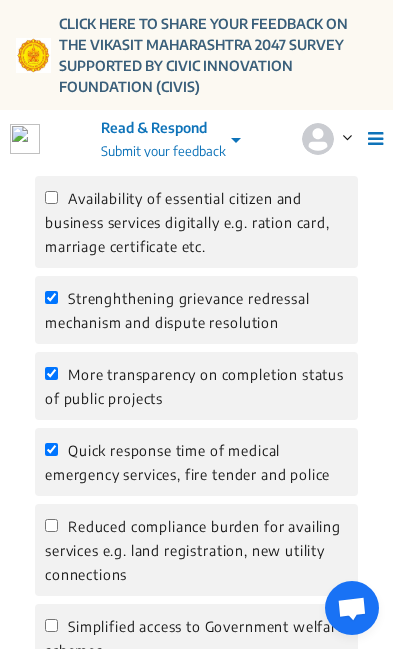 checkbox on "true" 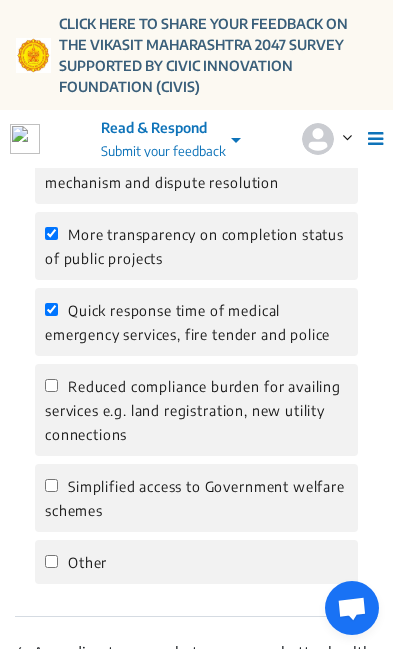 scroll, scrollTop: 1986, scrollLeft: 0, axis: vertical 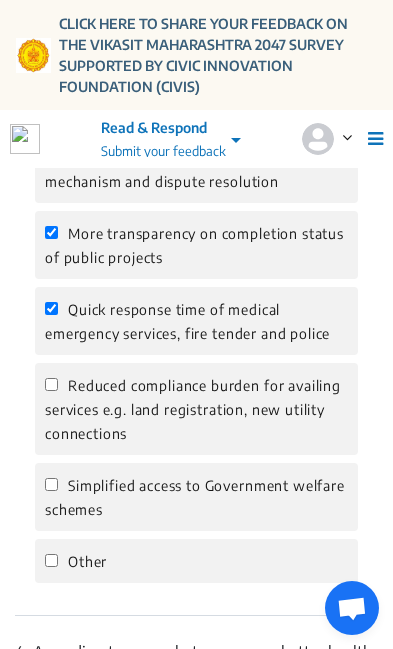 click on "Simplified access to Government welfare schemes" 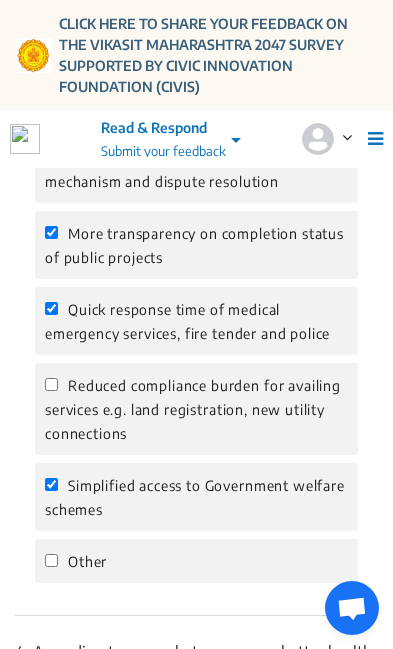 click on "Simplified access to Government welfare schemes" 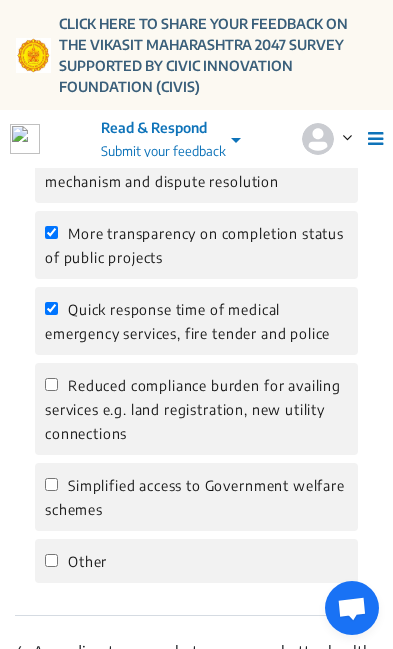 checkbox on "false" 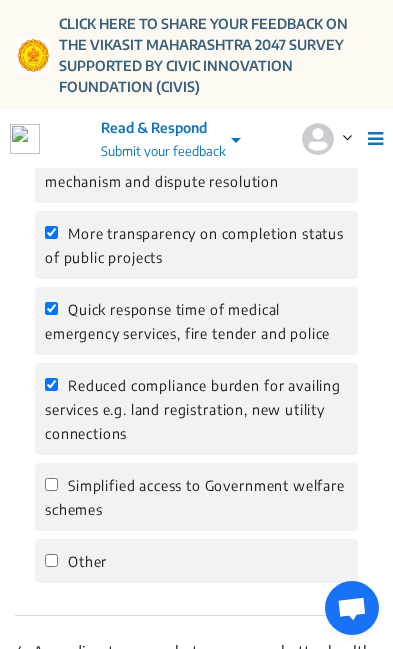 click on "Reduced compliance burden for availing services e.g. land registration, new utility connections" 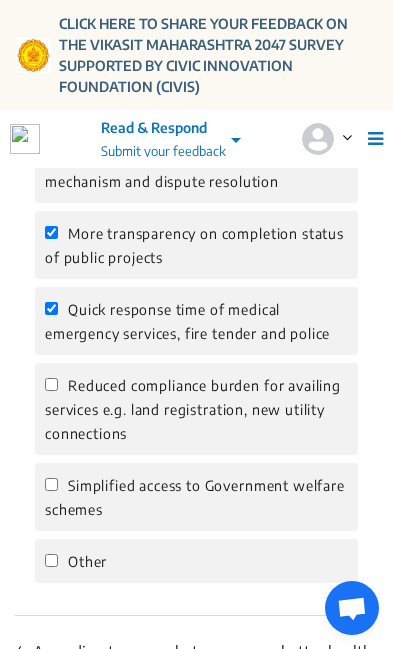 checkbox on "false" 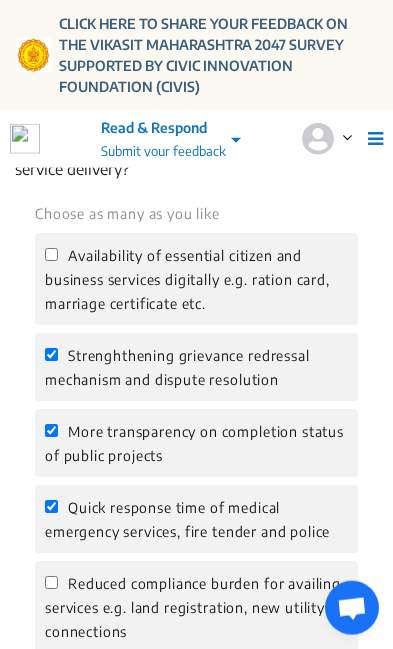 scroll, scrollTop: 1789, scrollLeft: 0, axis: vertical 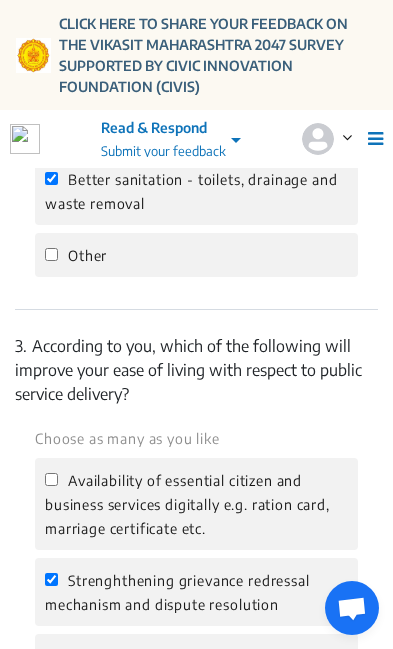 click on "Availability of essential citizen and business services digitally e.g. ration card, marriage certificate etc." 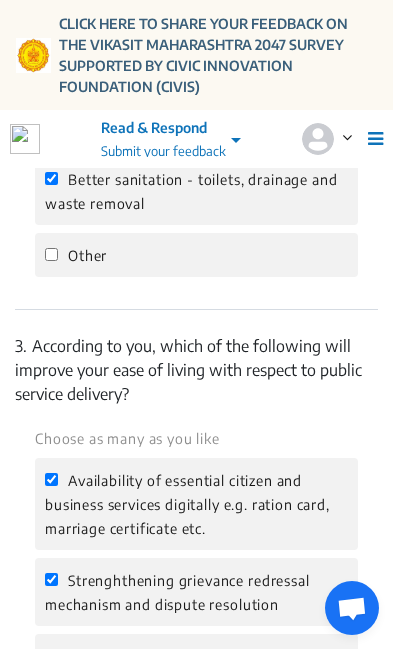 checkbox on "true" 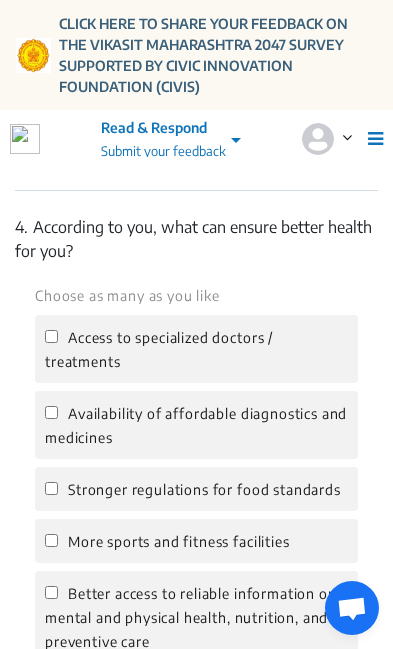 scroll, scrollTop: 2411, scrollLeft: 0, axis: vertical 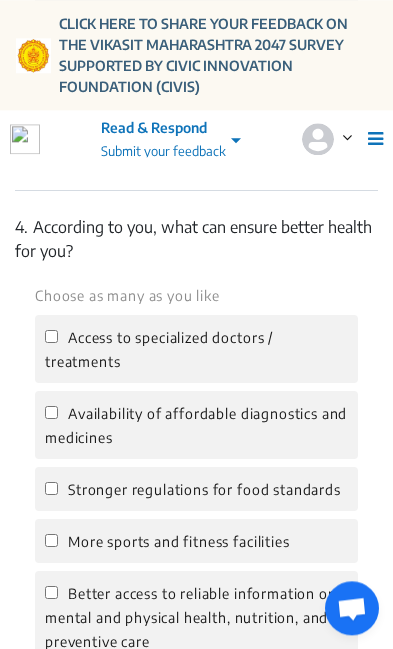 click on "Access to specialized doctors / treatments" 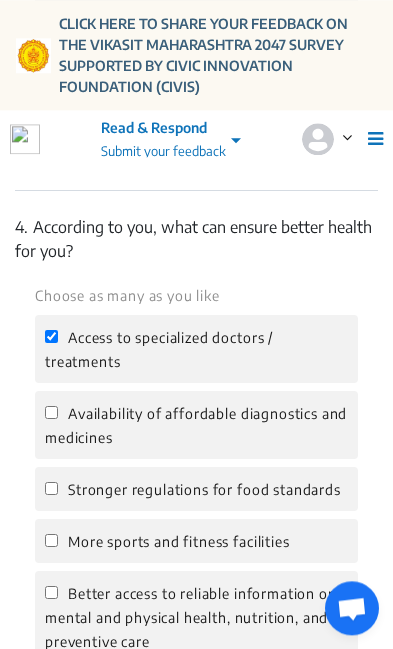 checkbox on "true" 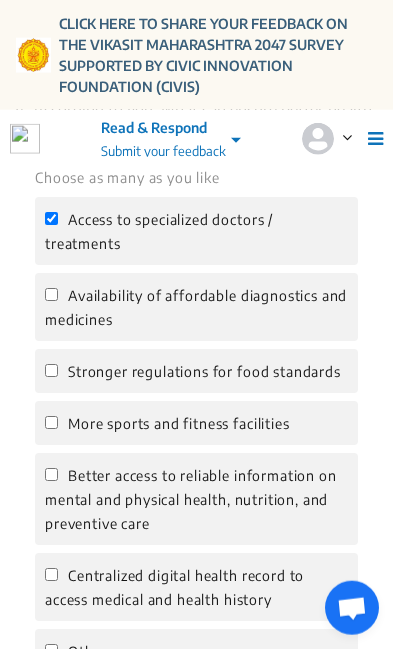 scroll, scrollTop: 2535, scrollLeft: 0, axis: vertical 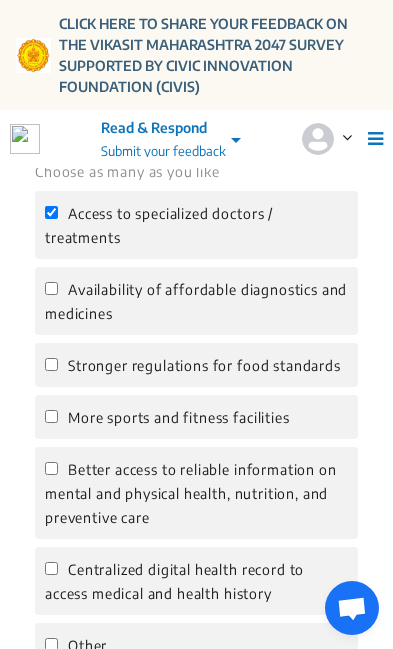 click on "Stronger regulations for food standards" 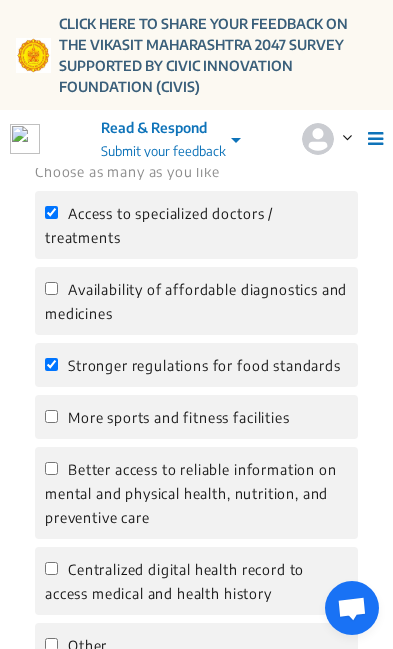 checkbox on "true" 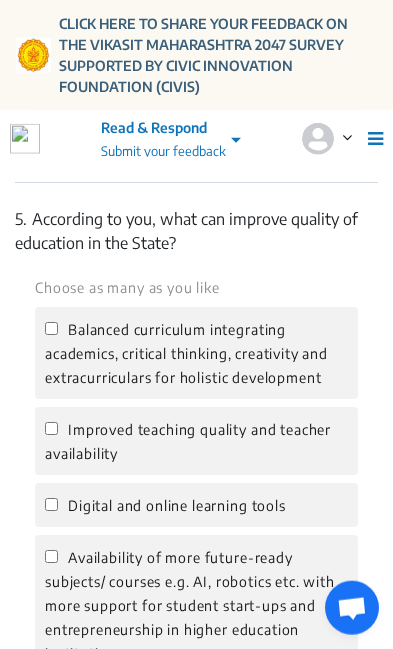 scroll, scrollTop: 3053, scrollLeft: 0, axis: vertical 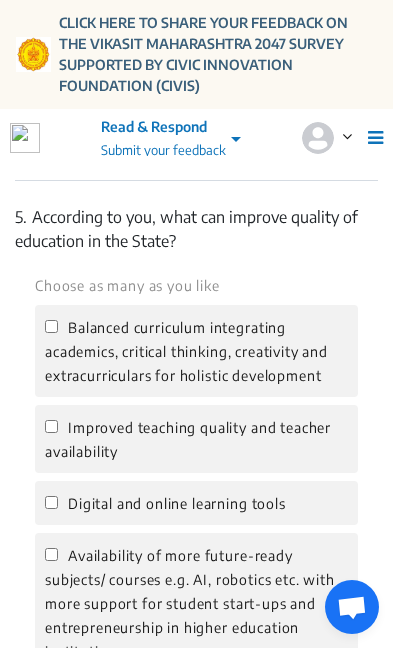 click on "Balanced curriculum integrating academics, critical thinking, creativity and extracurriculars for holistic development" 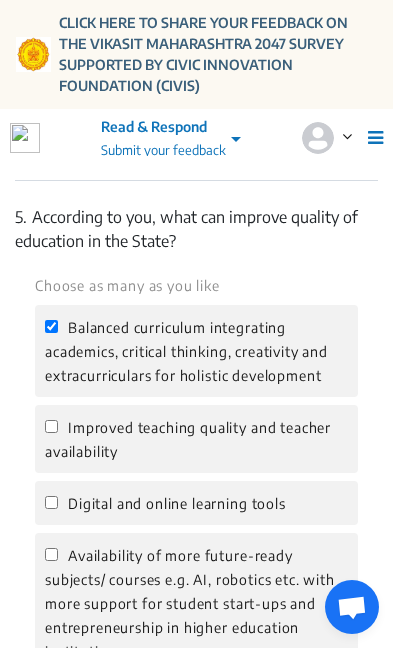 checkbox on "true" 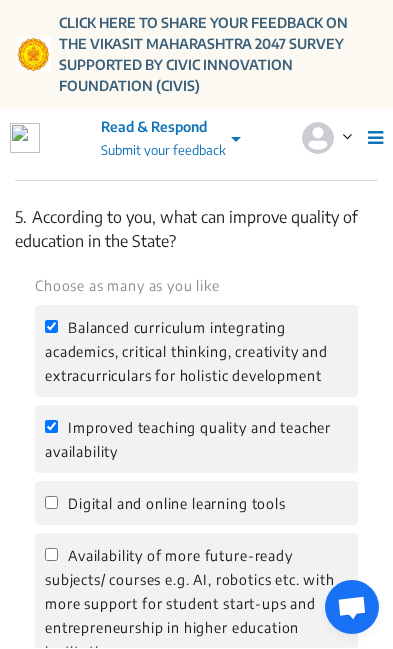 checkbox on "true" 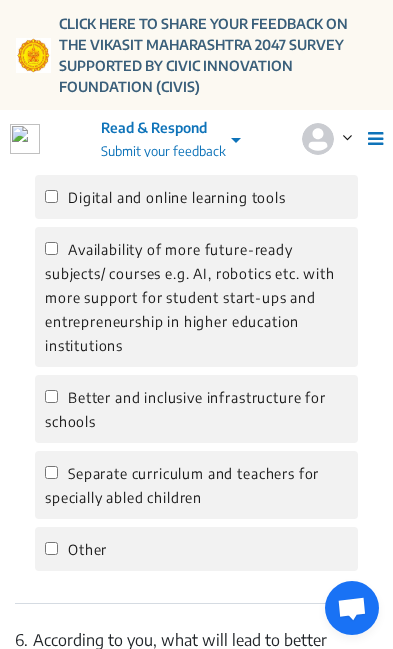 scroll, scrollTop: 3389, scrollLeft: 0, axis: vertical 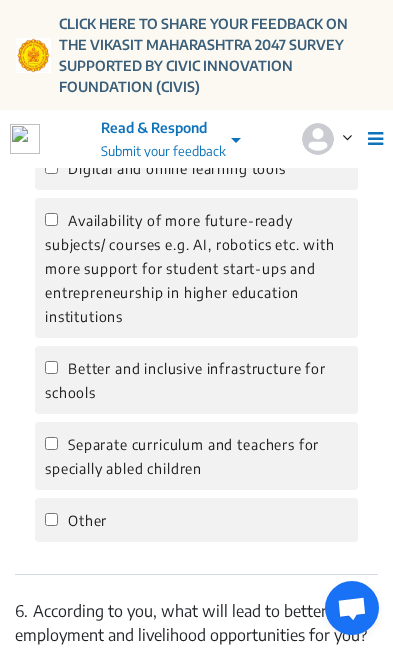 click on "Better and inclusive infrastructure for schools" 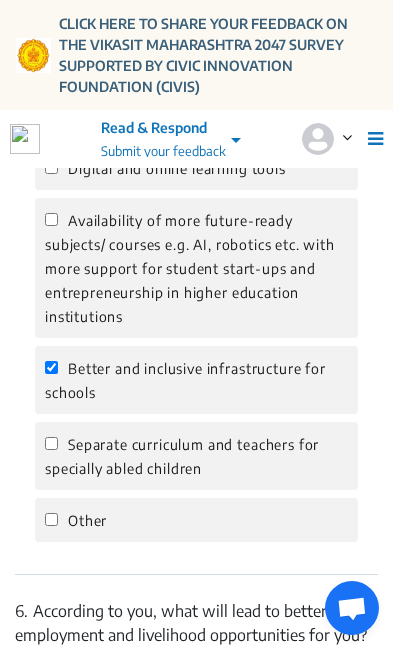 checkbox on "true" 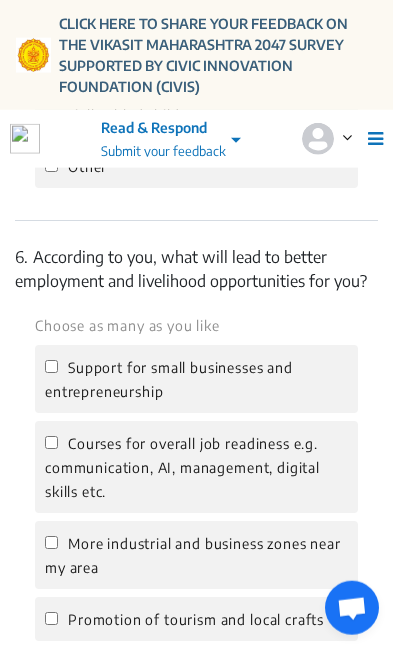 scroll, scrollTop: 3829, scrollLeft: 0, axis: vertical 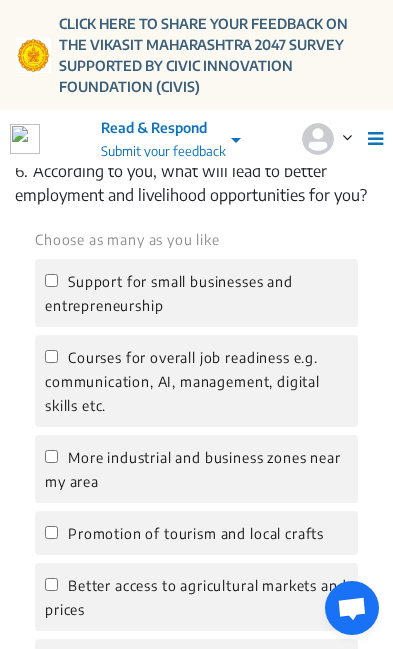 click on "Courses for overall job readiness e.g. communication, AI, management, digital skills etc." 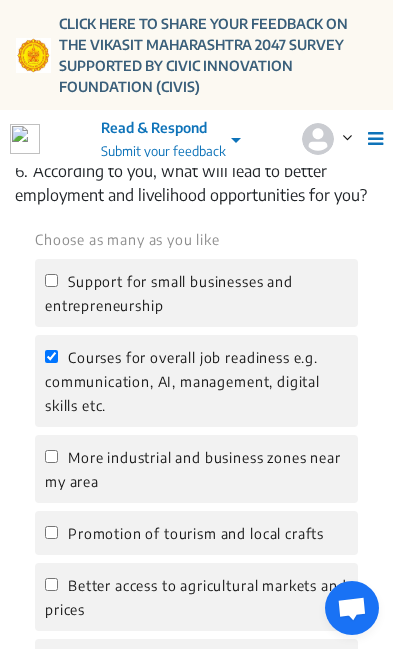 checkbox on "true" 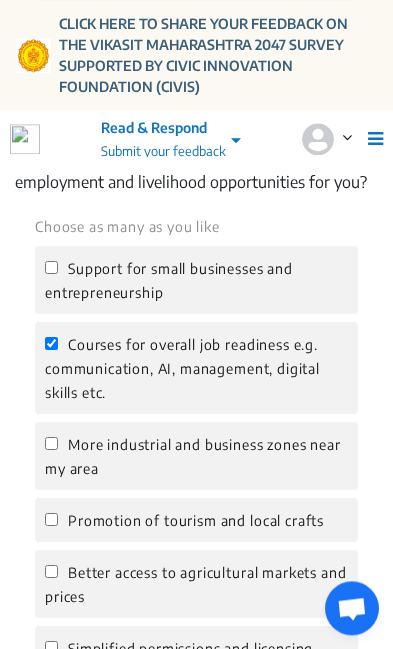 scroll, scrollTop: 3842, scrollLeft: 0, axis: vertical 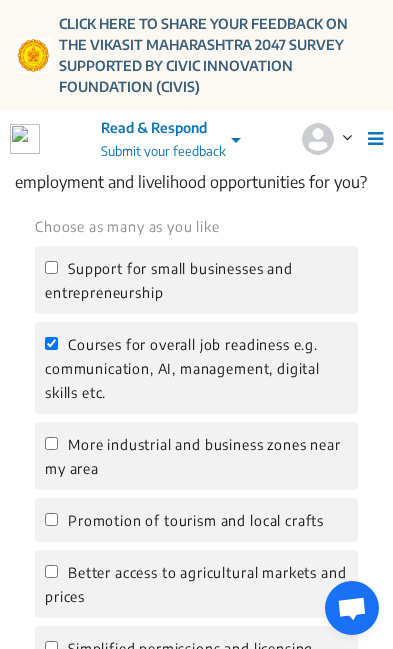 click on "Support for small businesses and entrepreneurship" 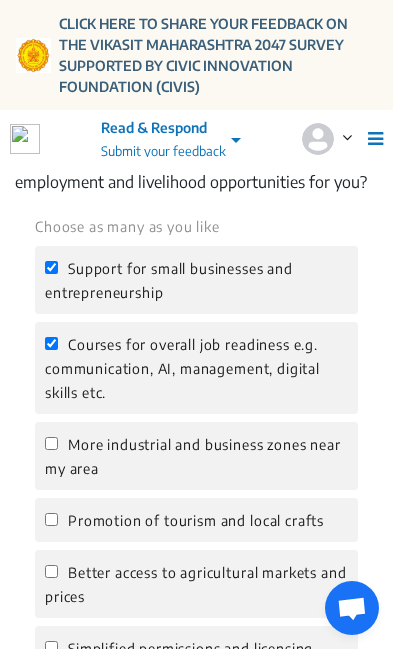 click on "Support for small businesses and entrepreneurship" 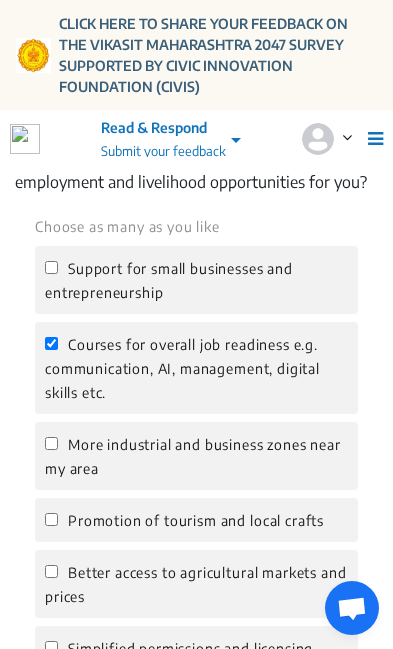 checkbox on "false" 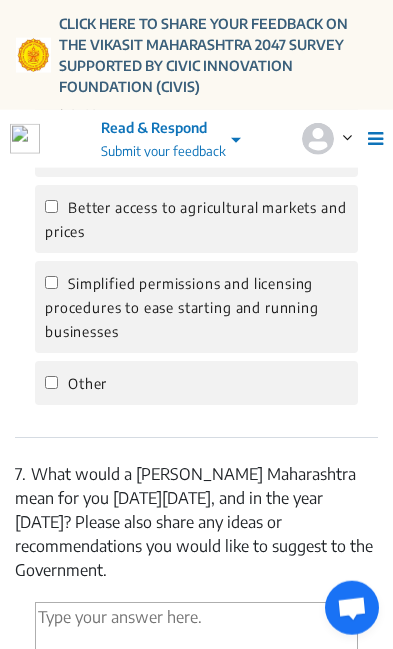 click on "Other" 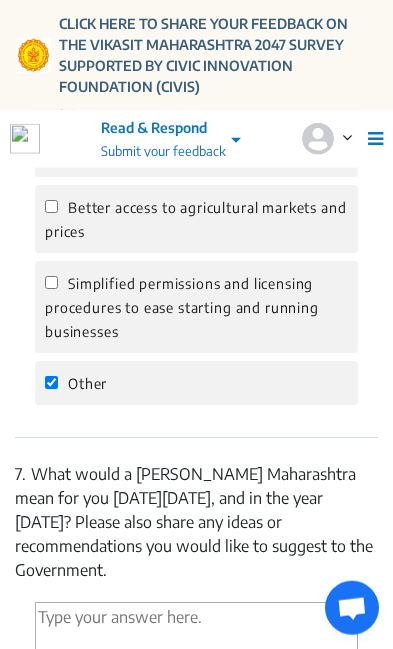 checkbox on "true" 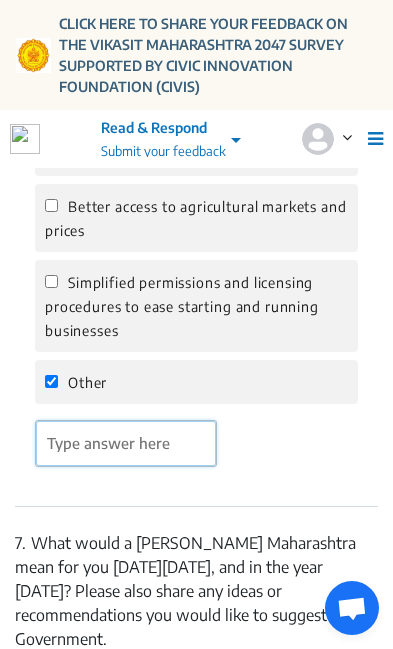 click 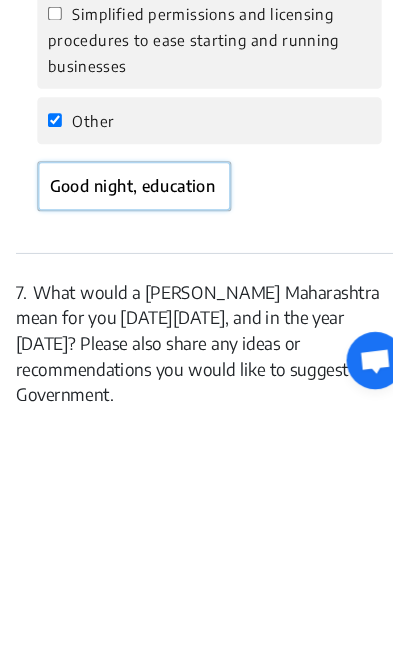 click on "Good night, education" 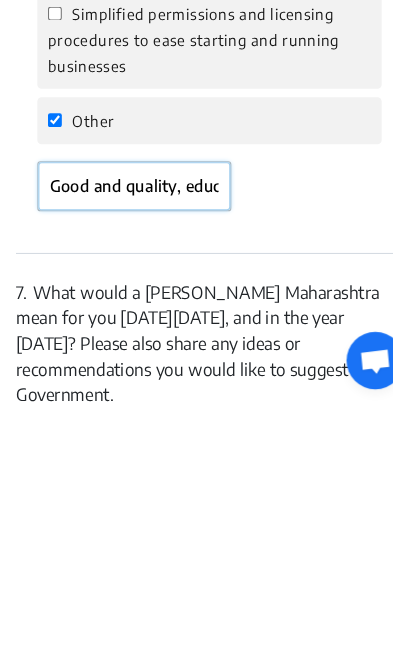 click on "Good and quality, education, education" 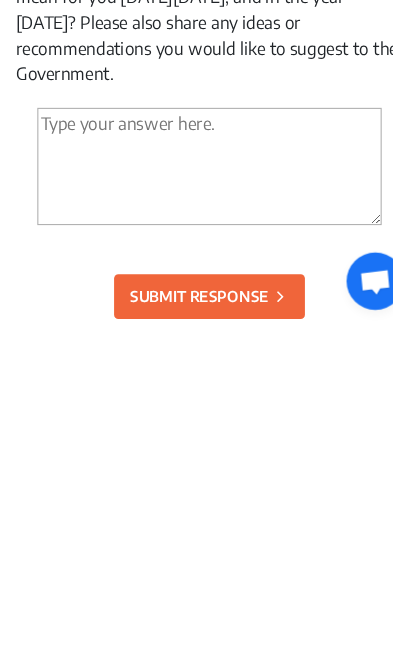 scroll, scrollTop: 4440, scrollLeft: 0, axis: vertical 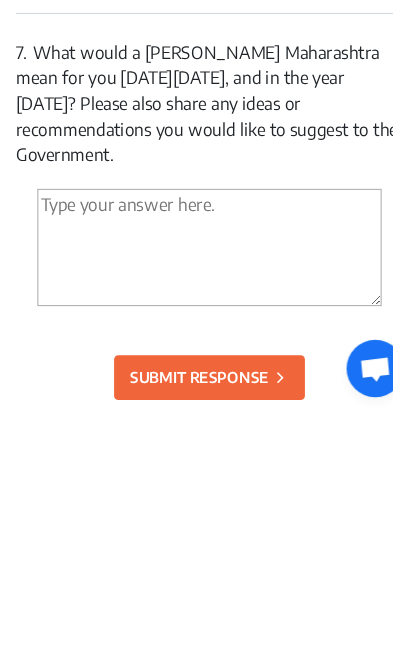 type on "Good and quality, education, will prepare for getting good job opportunities" 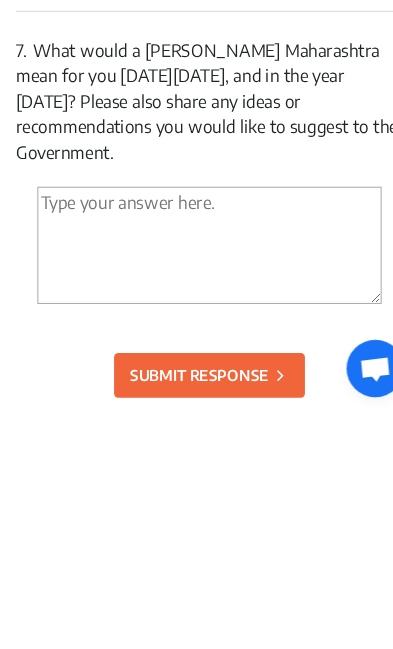 click at bounding box center (196, 492) 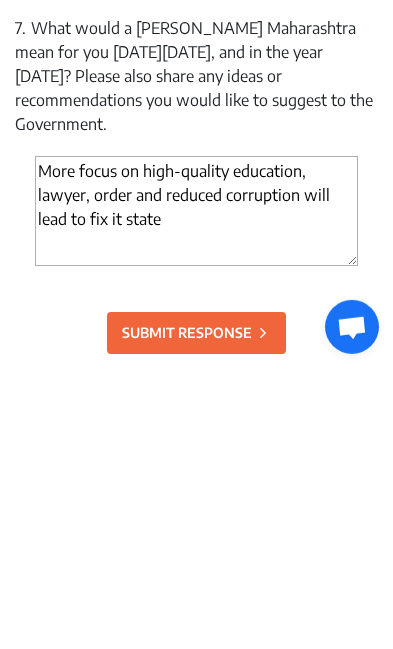 click on "More focus on high-quality education, lawyer, order and reduced corruption will lead to fix it state" at bounding box center [196, 492] 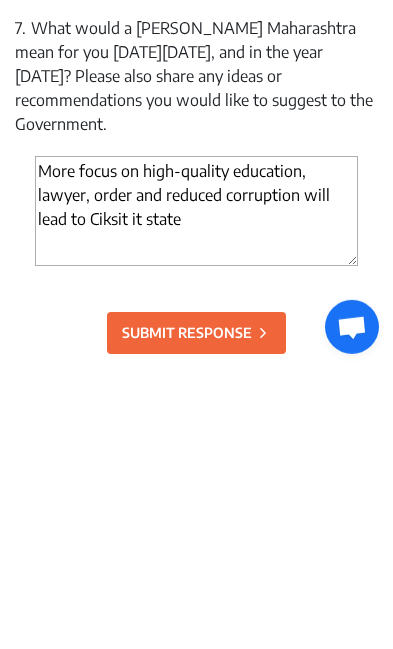 click on "More focus on high-quality education, lawyer, order and reduced corruption will lead to Ciksit it state" at bounding box center (196, 492) 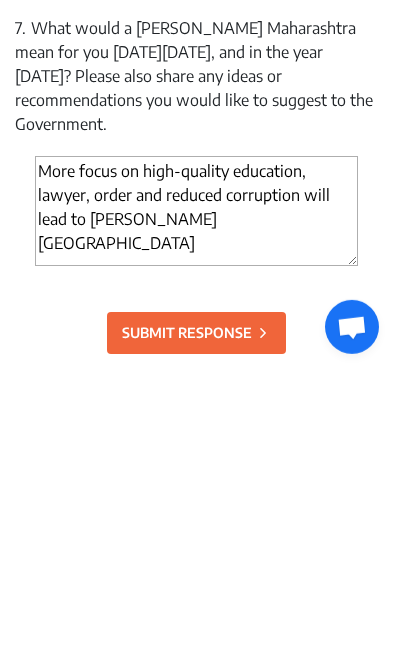 click on "More focus on high-quality education, lawyer, order and reduced corruption will lead to Viksit Maharashtra" at bounding box center (196, 492) 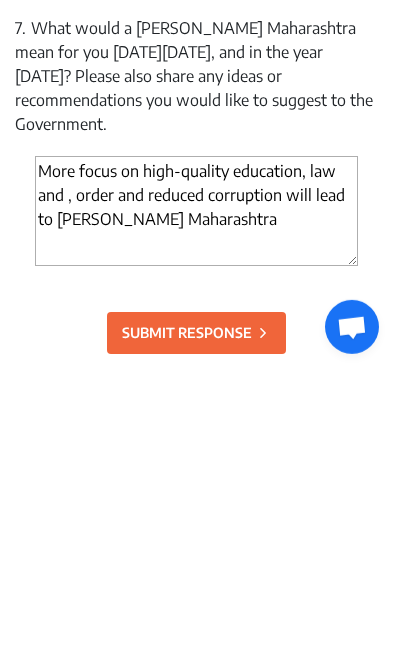 click on "More focus on high-quality education, law and , order and reduced corruption will lead to Viksit Maharashtra" at bounding box center [196, 492] 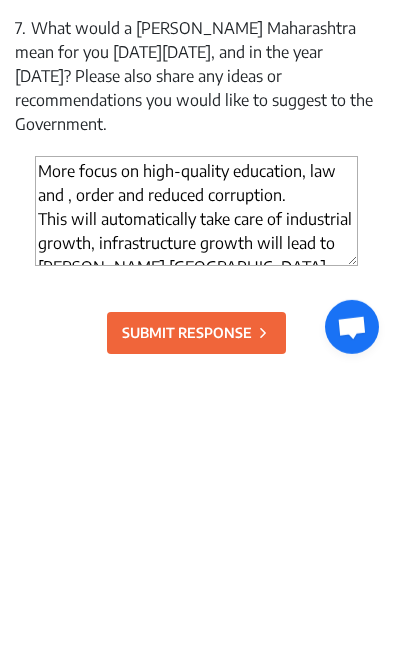 scroll, scrollTop: 13, scrollLeft: 0, axis: vertical 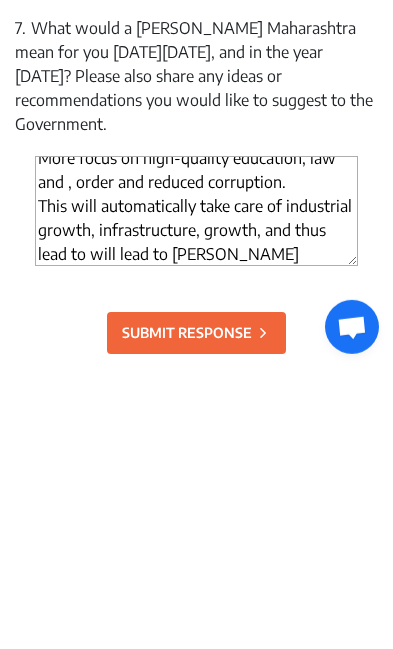 click on "More focus on high-quality education, law and , order and reduced corruption.
This will automatically take care of industrial growth, infrastructure, growth, and thus lead to will lead to Viksit Maharashtra" at bounding box center (196, 492) 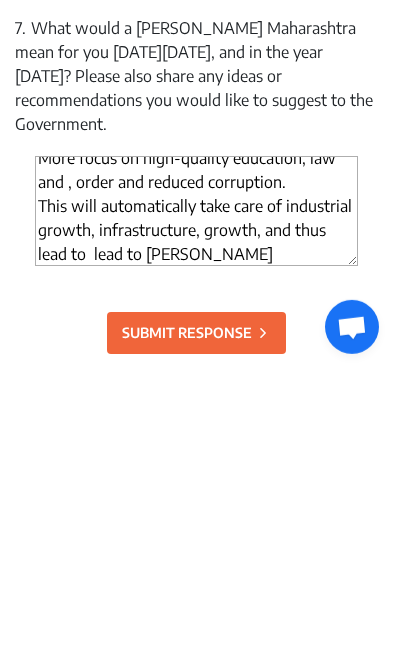 click on "More focus on high-quality education, law and , order and reduced corruption.
This will automatically take care of industrial growth, infrastructure, growth, and thus lead to  lead to Viksit Maharashtra" at bounding box center [196, 492] 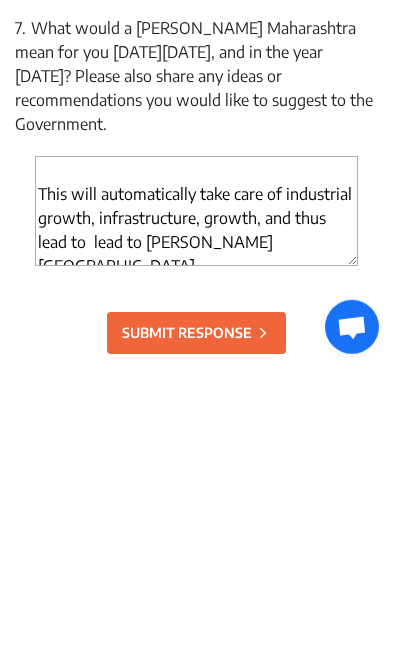 scroll, scrollTop: 62, scrollLeft: 0, axis: vertical 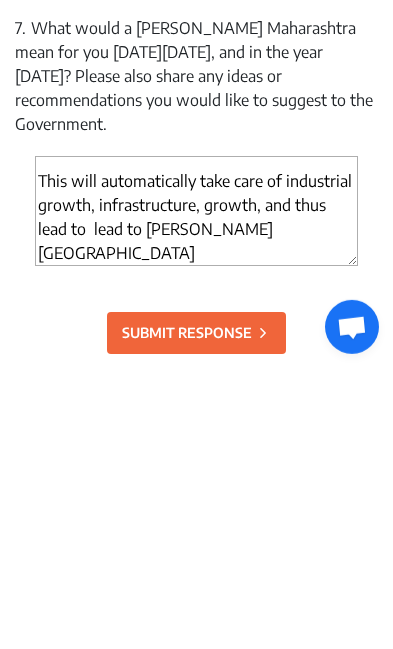 click on "More focus on high-quality education, law and , order and reduced corruption.
This will automatically take care of industrial growth, infrastructure, growth, and thus lead to  lead to Viksit Maharashtra" at bounding box center [196, 492] 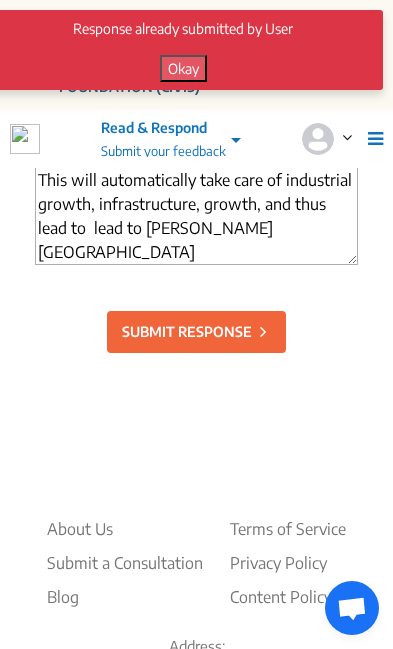 click on "Okay" 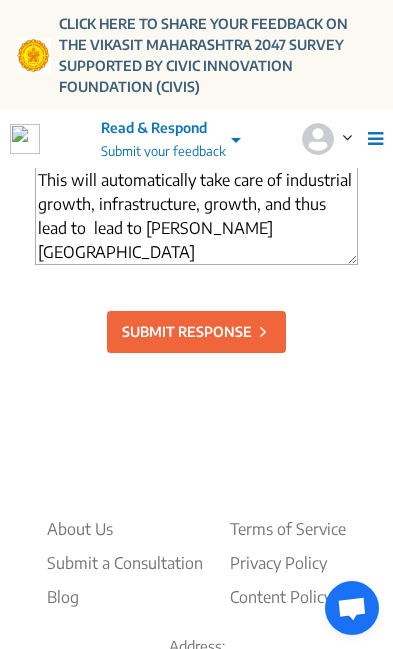 click on "SUBMIT RESPONSE" 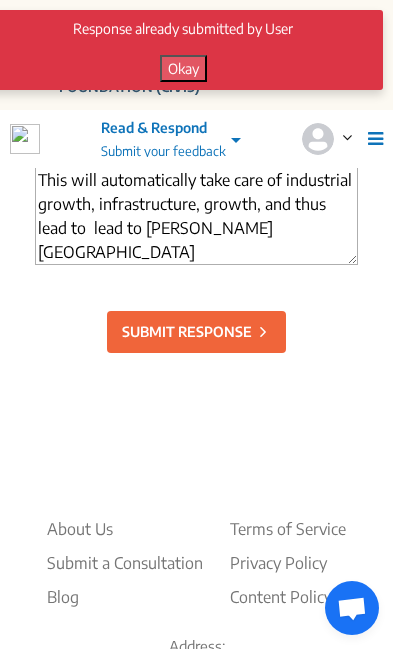 click on "CLICK HERE TO SHARE YOUR FEEDBACK ON THE VIKASIT MAHARASHTRA 2047 SURVEY SUPPORTED BY CIVIC INNOVATION FOUNDATION (CIVIS)" at bounding box center (218, 55) 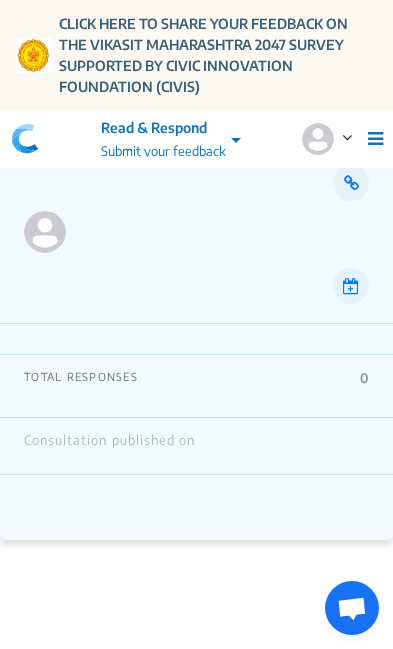 scroll, scrollTop: 0, scrollLeft: 0, axis: both 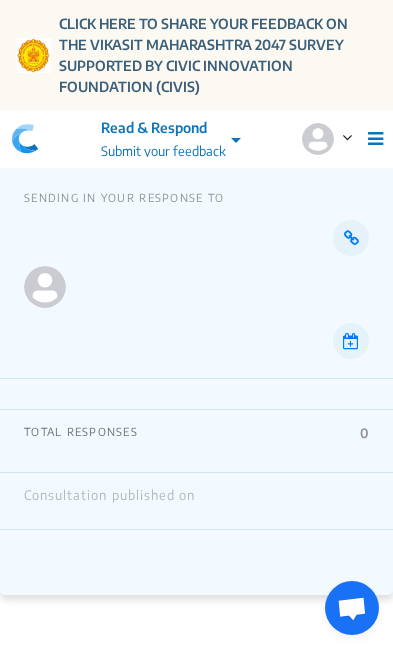 click on "CLICK HERE TO SHARE YOUR FEEDBACK ON THE VIKASIT MAHARASHTRA 2047 SURVEY SUPPORTED BY CIVIC INNOVATION FOUNDATION (CIVIS)" at bounding box center [218, 55] 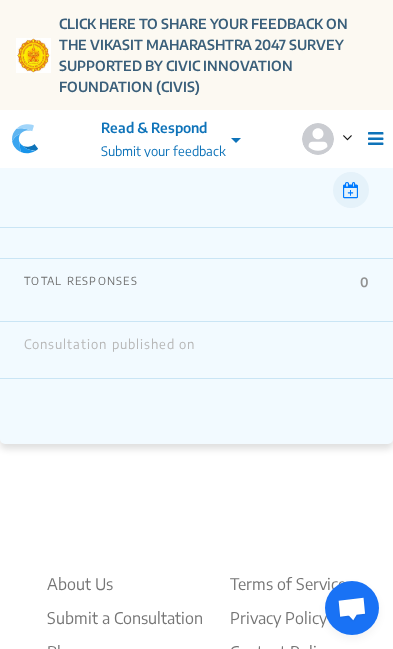 scroll, scrollTop: 0, scrollLeft: 0, axis: both 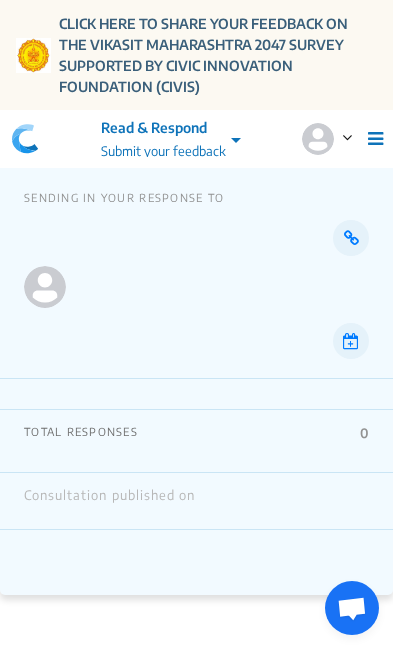 click on "Submit your feedback" at bounding box center [163, 152] 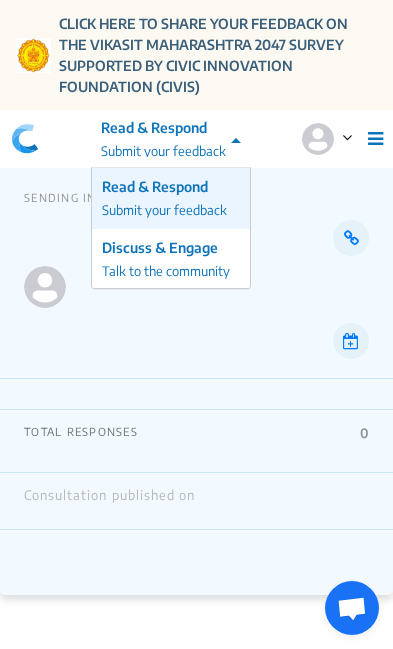 click on "Read & Respond Submit your feedback" at bounding box center (171, 198) 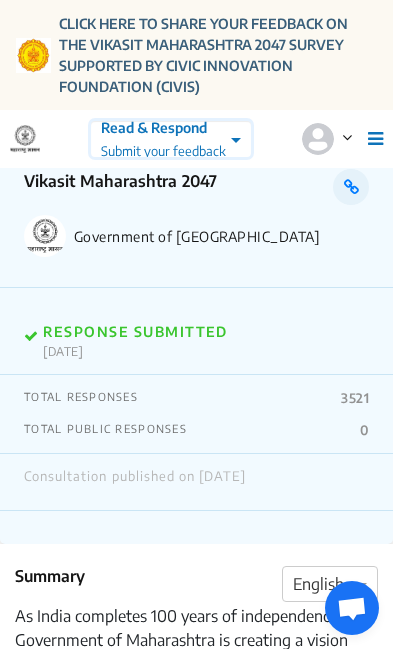 scroll, scrollTop: 0, scrollLeft: 0, axis: both 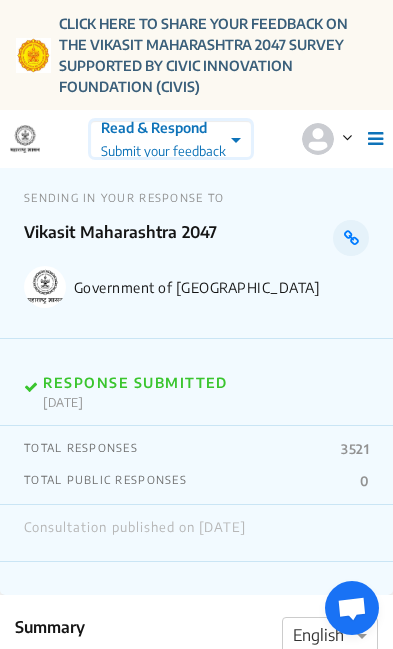 click at bounding box center [171, 137] 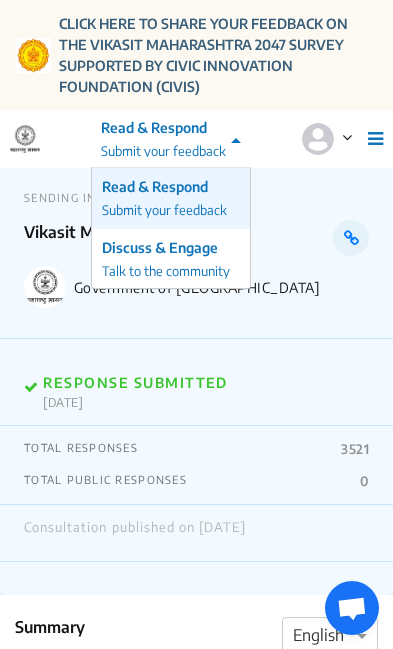 click on "Read & Respond Submit your feedback" at bounding box center (171, 198) 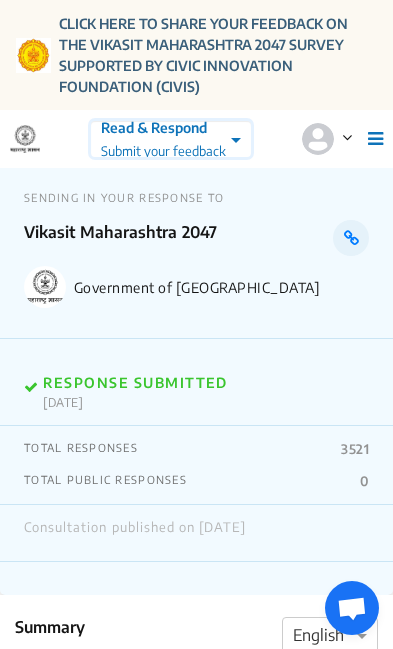 click 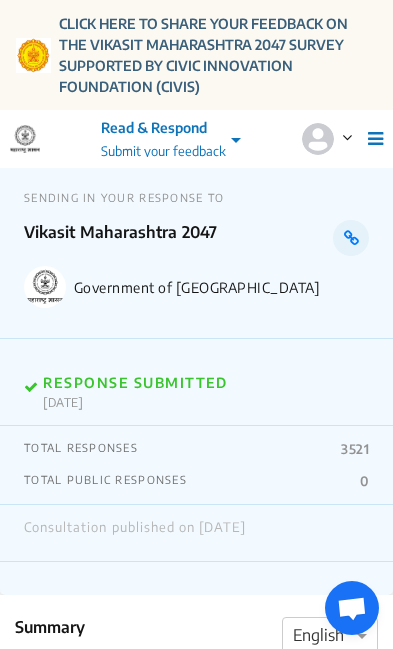 click 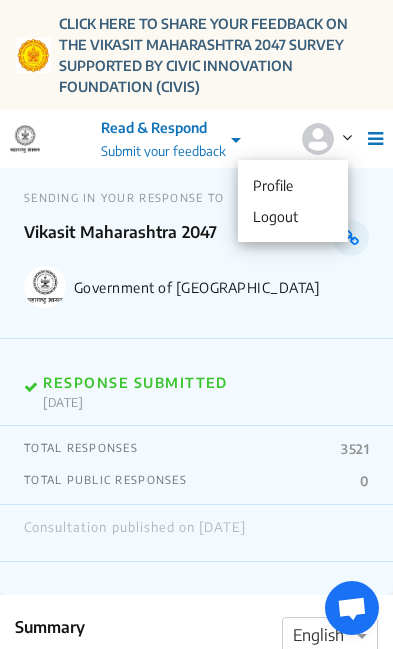 click on "Profile" 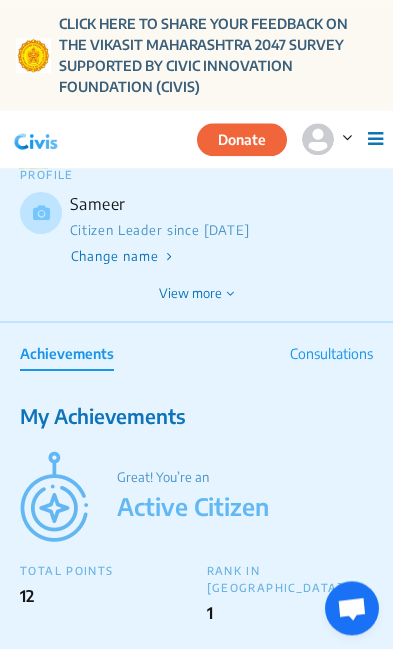 scroll, scrollTop: 0, scrollLeft: 0, axis: both 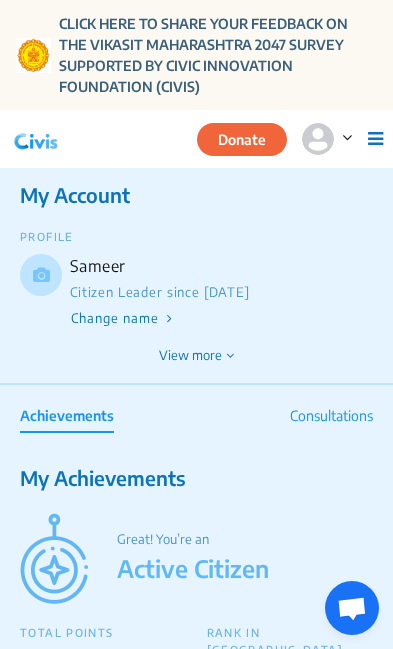 click on "Consultations" 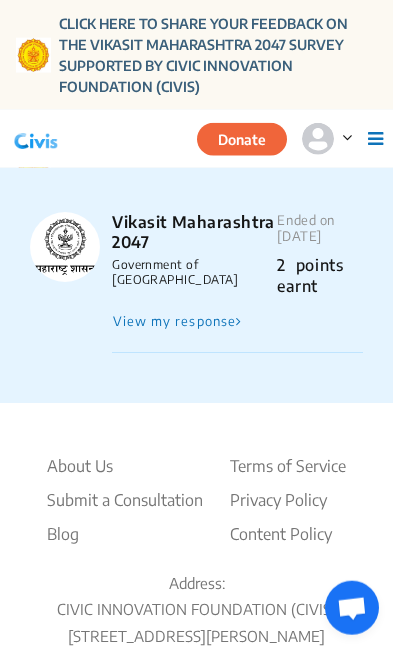 scroll, scrollTop: 333, scrollLeft: 0, axis: vertical 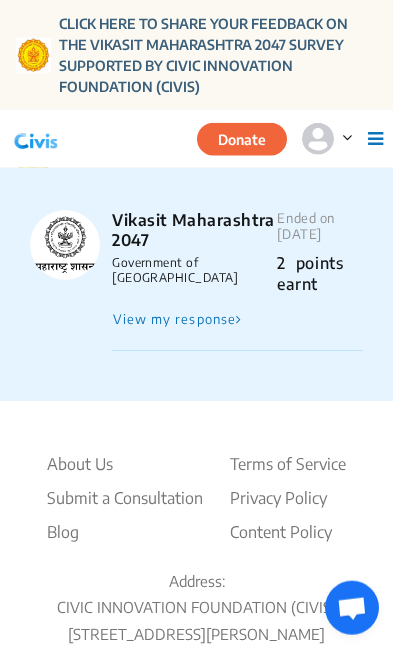 click on "View my response" 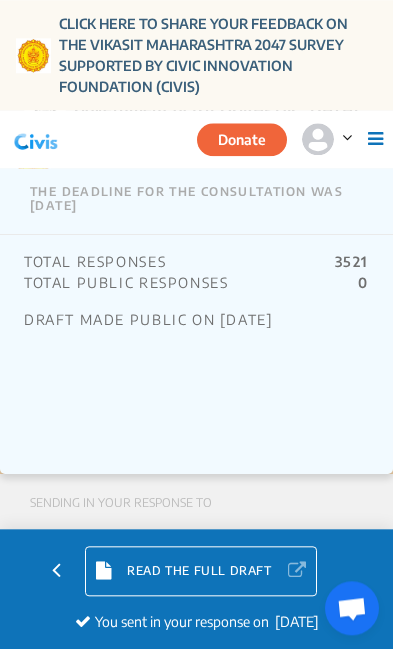 scroll, scrollTop: 0, scrollLeft: 0, axis: both 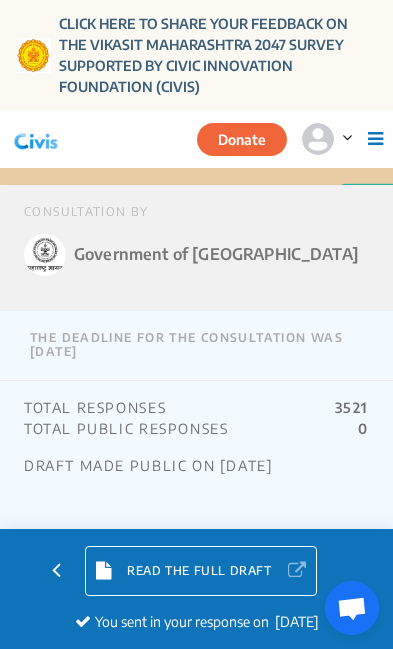 click on "READ THE FULL DRAFT" 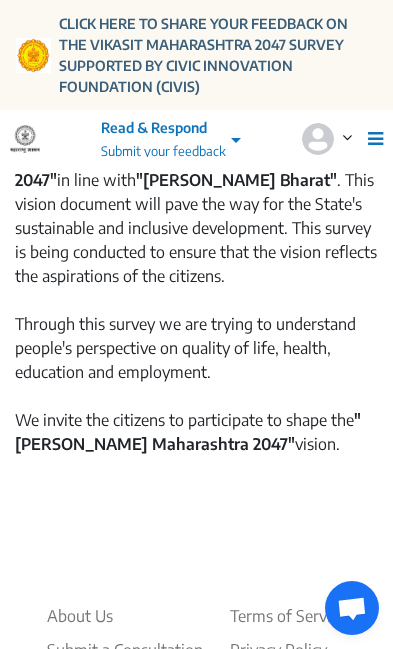 scroll, scrollTop: 0, scrollLeft: 0, axis: both 